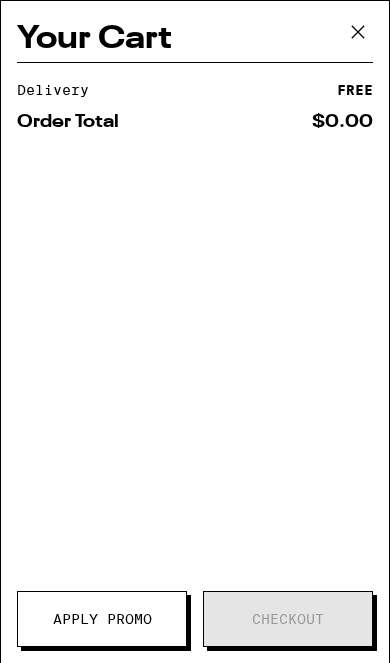 scroll, scrollTop: 0, scrollLeft: 0, axis: both 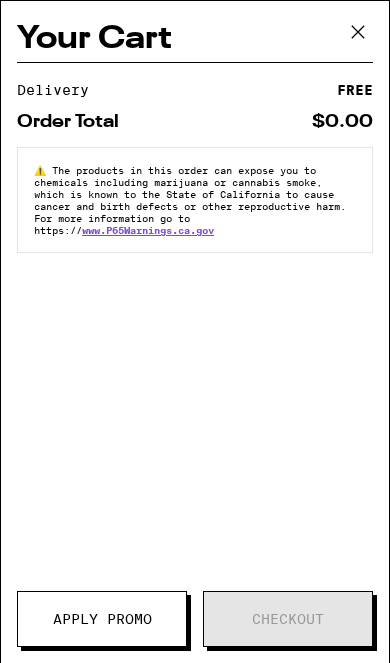 click 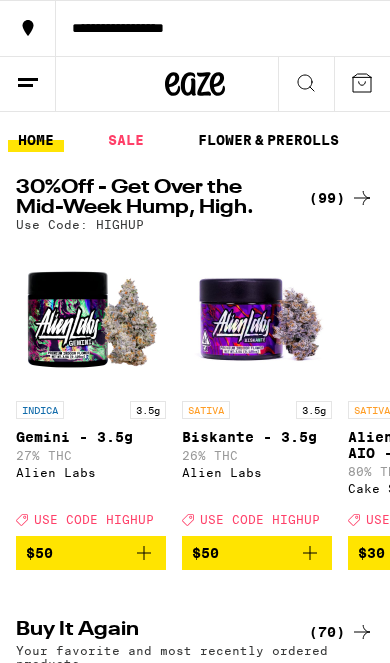 click on "(99)" at bounding box center (341, 198) 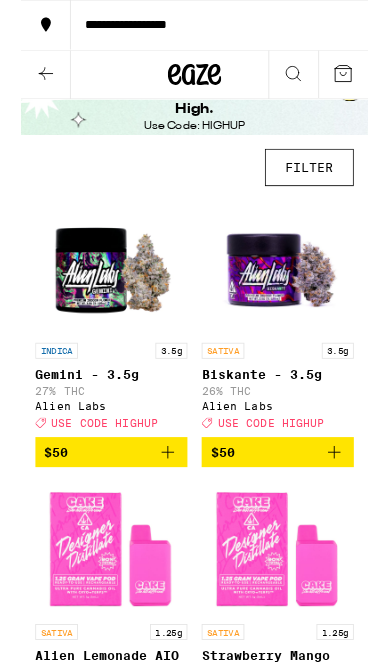 click on "FILTER" at bounding box center (324, 189) 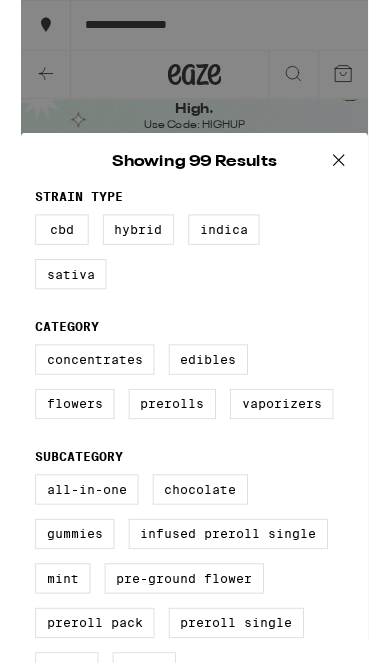 scroll, scrollTop: 26, scrollLeft: 0, axis: vertical 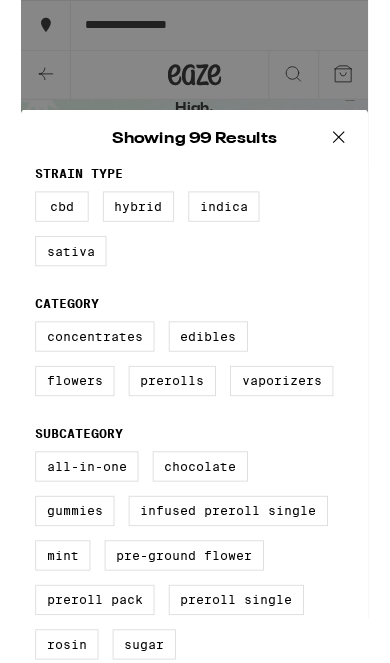 click on "Flowers" at bounding box center [60, 428] 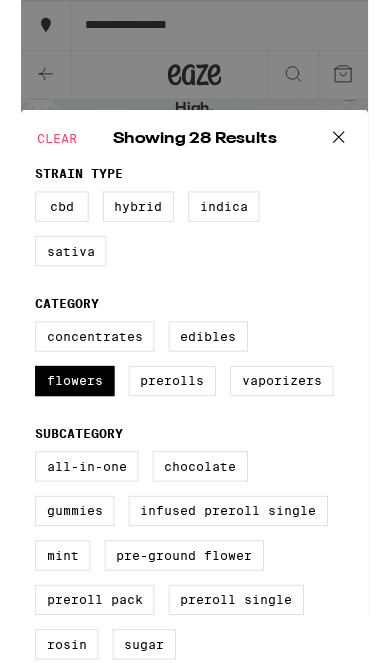 click 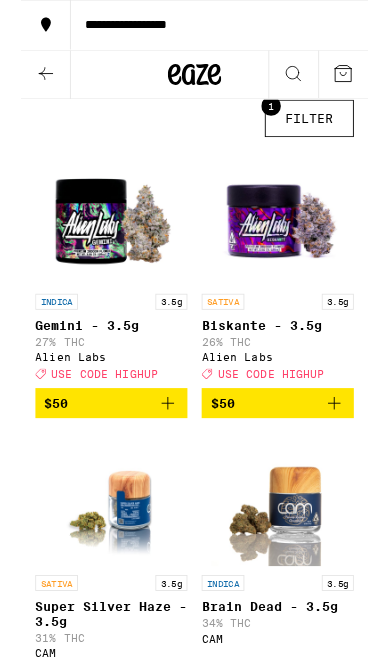scroll, scrollTop: 86, scrollLeft: 0, axis: vertical 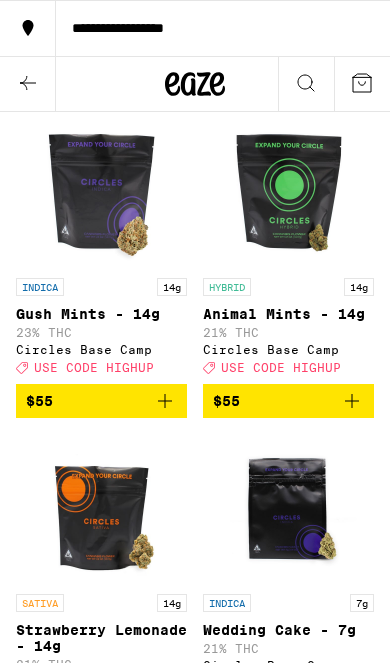 click 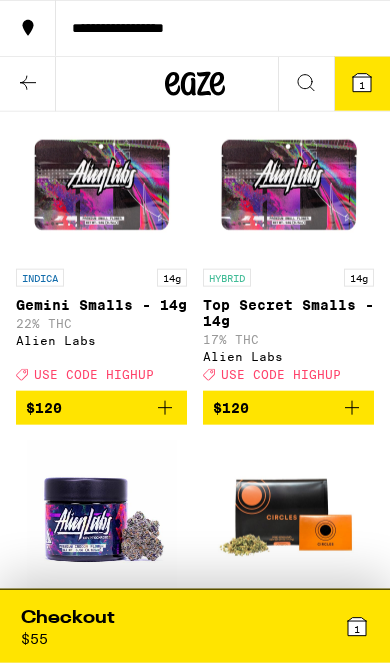 scroll, scrollTop: 2734, scrollLeft: 0, axis: vertical 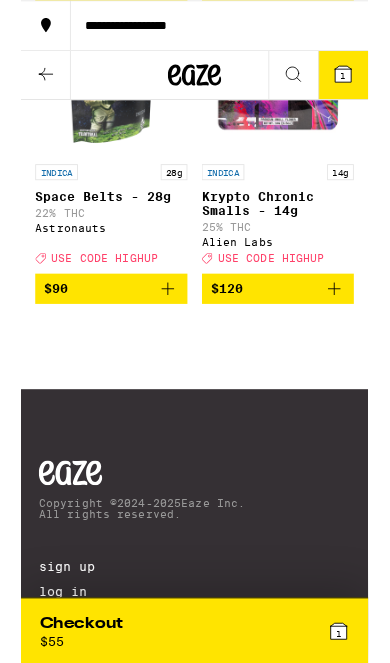 click 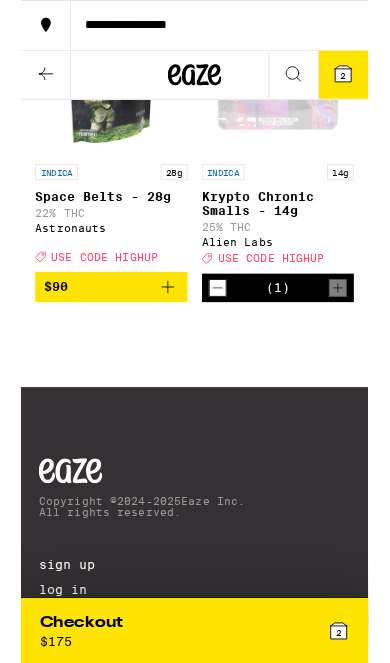 click on "Clear 1 filter Strain Type CBD Hybrid Indica Sativa Category Concentrates Edibles Flowers Prerolls Vaporizers Subcategory All-In-One Chocolate Gummies Infused Preroll Single Mint Pre-ground Flower Preroll Pack Preroll Single Rosin Sugar Whole Flower - 1 oz Whole Flower - 1/2 oz Whole Flower - 1/4 oz Whole Flower - 1/8 oz Brand Alien Labs Astronauts Cake She Hits Different CAM Circles Base Camp CLSICS Kiva Confections Tempo Tutti WYLD Showing 28 results INDICA 3.5g Gemini - 3.5g 27% THC Alien Labs Deal Created with Sketch. USE CODE HIGHUP $50 SATIVA 3.5g Biskante - 3.5g 26% THC Alien Labs Deal Created with Sketch. USE CODE HIGHUP $50 SATIVA 3.5g Super Silver Haze - 3.5g 31% THC CAM Deal Created with Sketch. USE CODE HIGHUP $60 INDICA 3.5g Brain Dead - 3.5g 34% THC CAM Deal Created with Sketch. USE CODE HIGHUP $60 SATIVA 14g Blueberry Dream Pre-Ground - 14g 26% THC Circles Base Camp Deal Created with Sketch. USE CODE HIGHUP $40 INDICA 14g Granddaddy Pre-Ground - 14g 25% THC Circles Base Camp Deal $40 HYBRID 14g" at bounding box center [195, -1898] 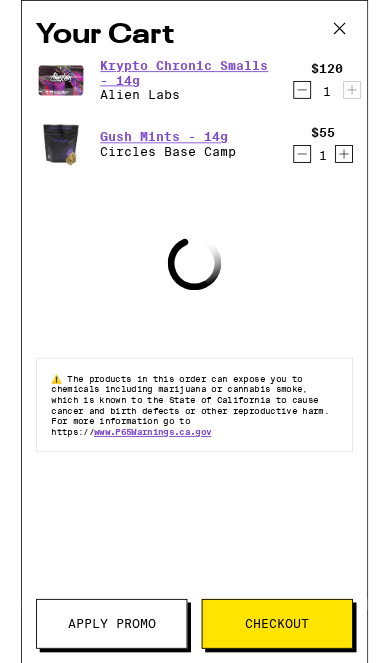 click on "Apply Promo" at bounding box center [102, 701] 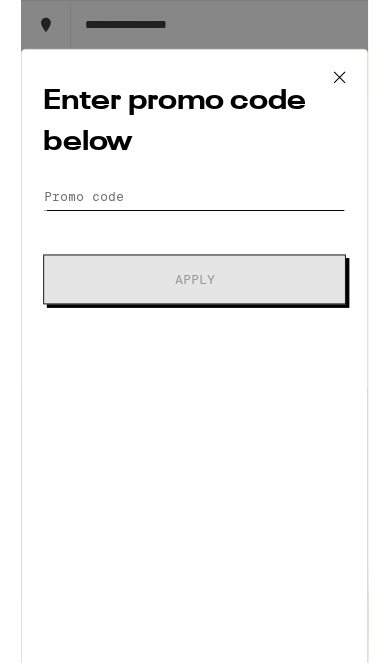 click on "Promo Code" at bounding box center [195, 221] 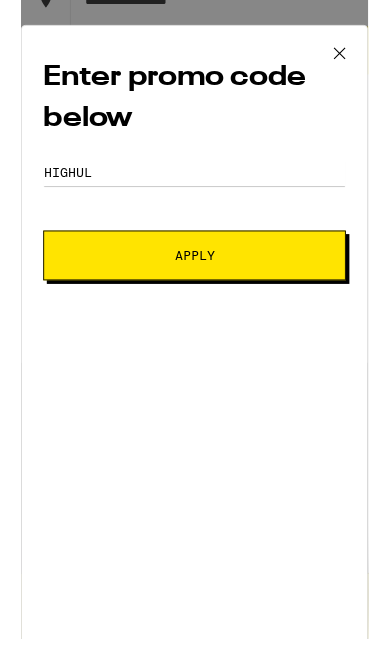 click on "Apply" at bounding box center [195, 314] 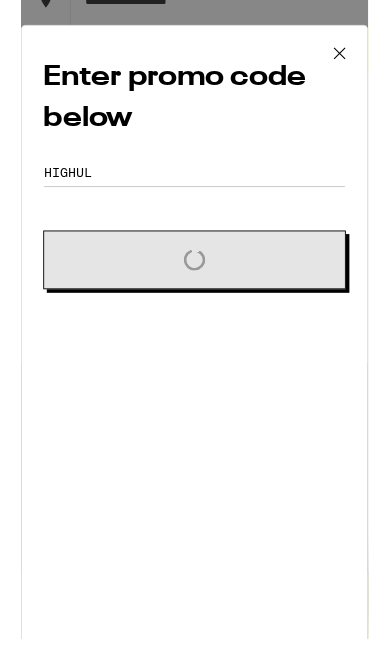 scroll, scrollTop: 4494, scrollLeft: 0, axis: vertical 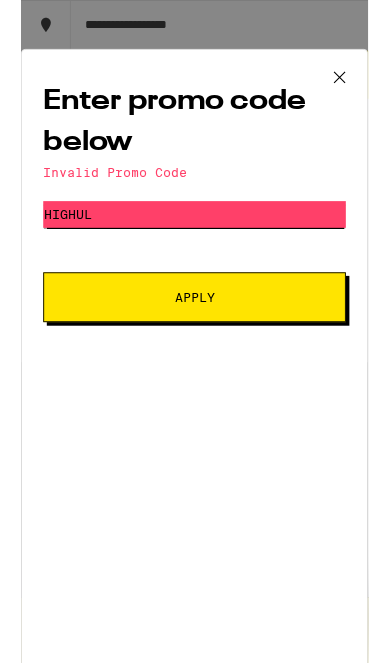 click on "Highul" at bounding box center [195, 241] 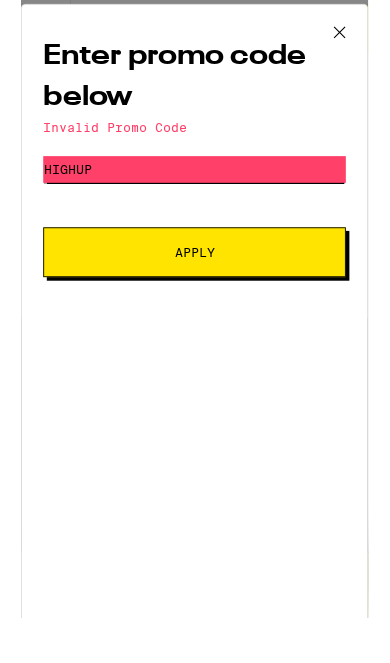 type on "Highup" 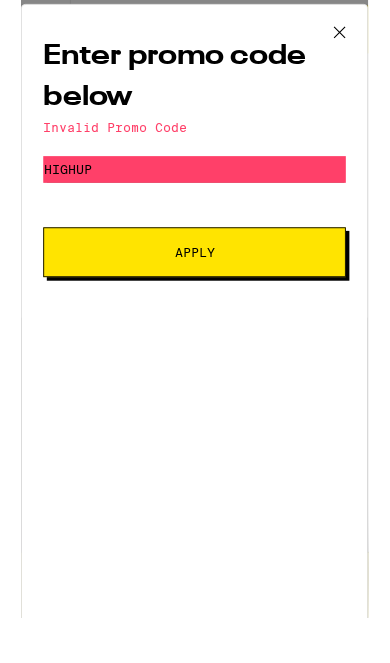click on "Apply" at bounding box center (195, 334) 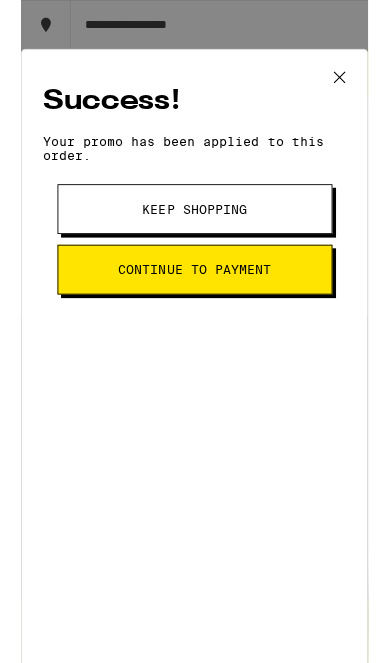 click on "Continue to payment" at bounding box center (195, 303) 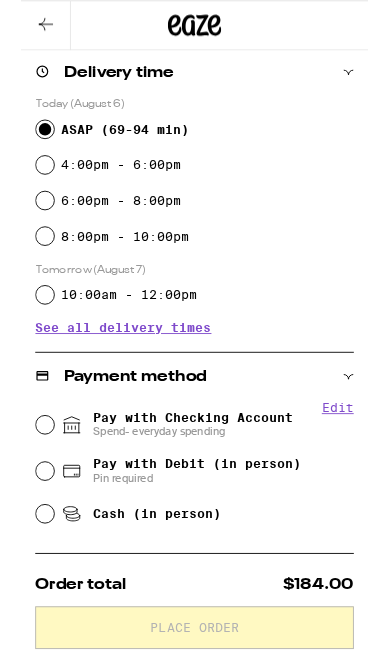 scroll, scrollTop: 437, scrollLeft: 0, axis: vertical 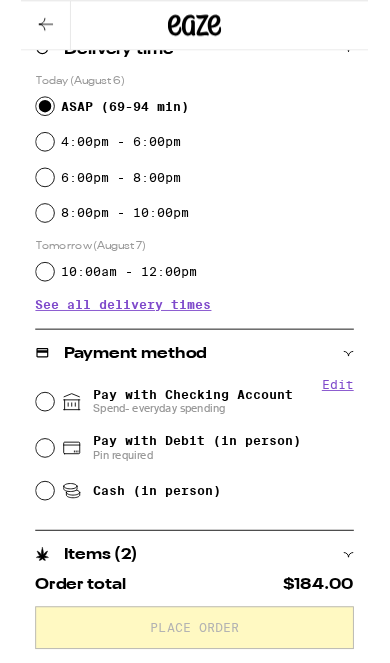 click on "Pay with Checking Account Spend- everyday spending" at bounding box center (195, 451) 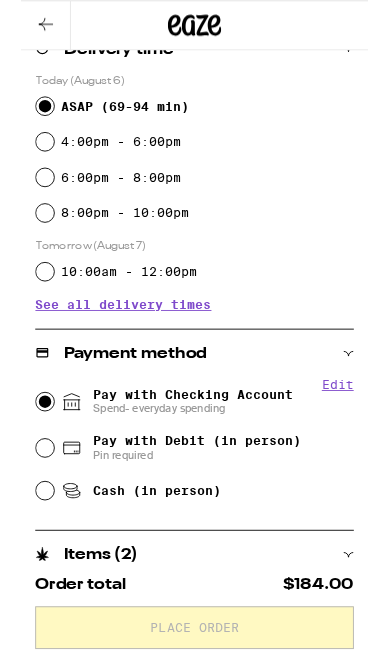radio on "true" 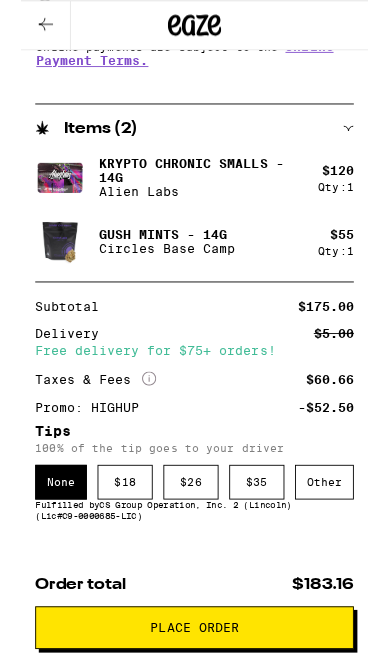 click on "Other" at bounding box center (341, 541) 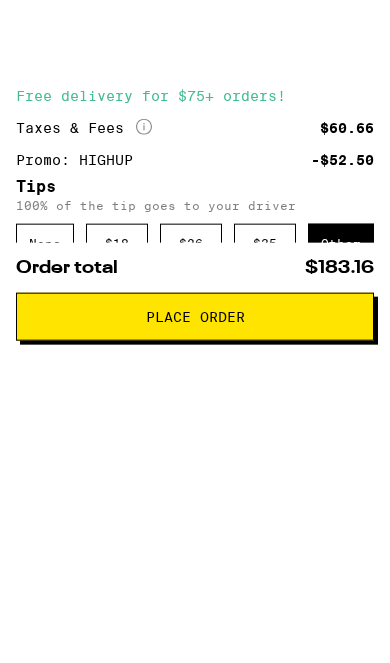 type on "15" 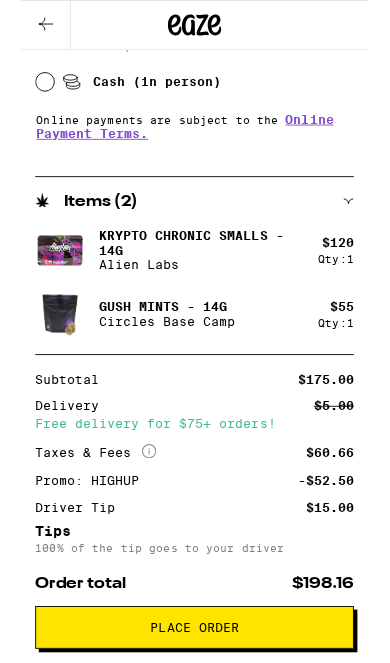 scroll, scrollTop: 1142, scrollLeft: 0, axis: vertical 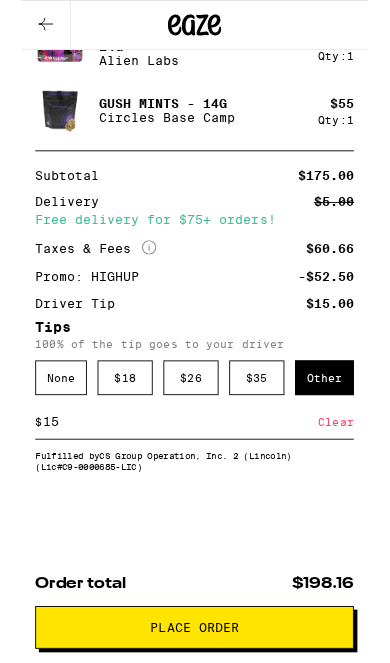 click on "Place Order" at bounding box center (195, 705) 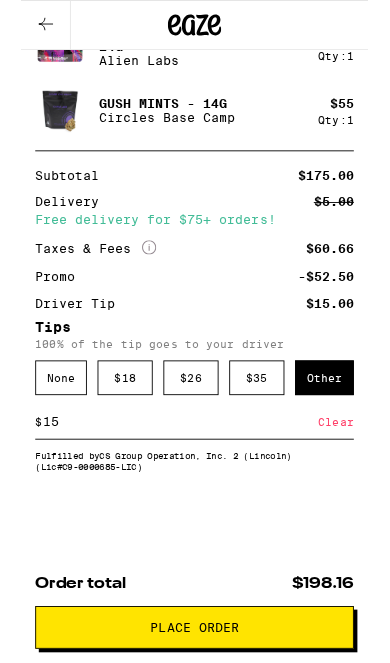 scroll, scrollTop: 0, scrollLeft: 0, axis: both 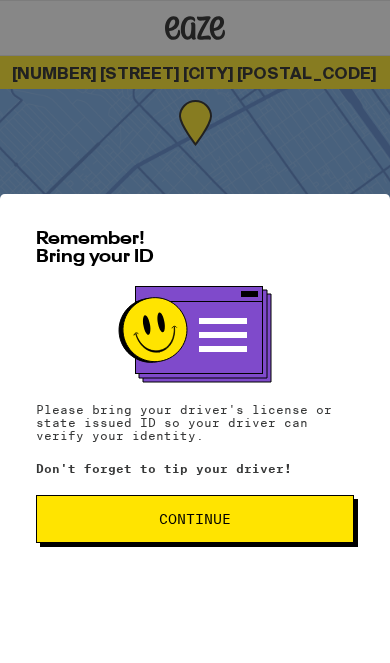 click on "Continue" at bounding box center (195, 519) 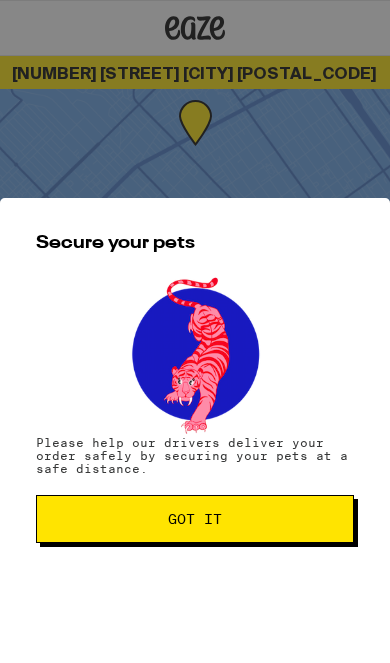 click on "Got it" at bounding box center (195, 519) 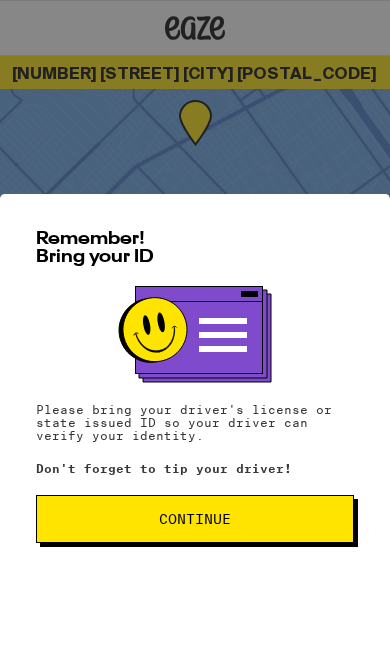 scroll, scrollTop: 0, scrollLeft: 0, axis: both 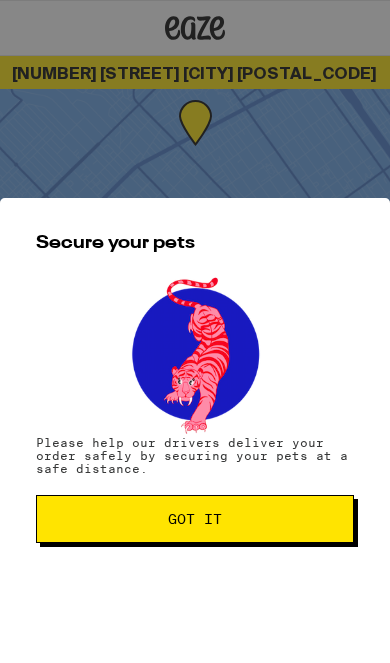 click on "Got it" at bounding box center (195, 519) 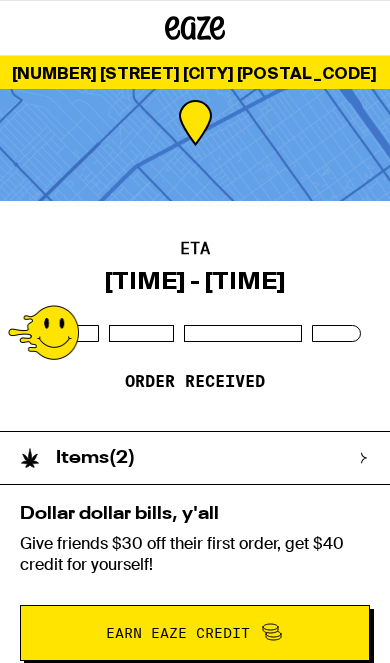 scroll, scrollTop: 0, scrollLeft: 0, axis: both 